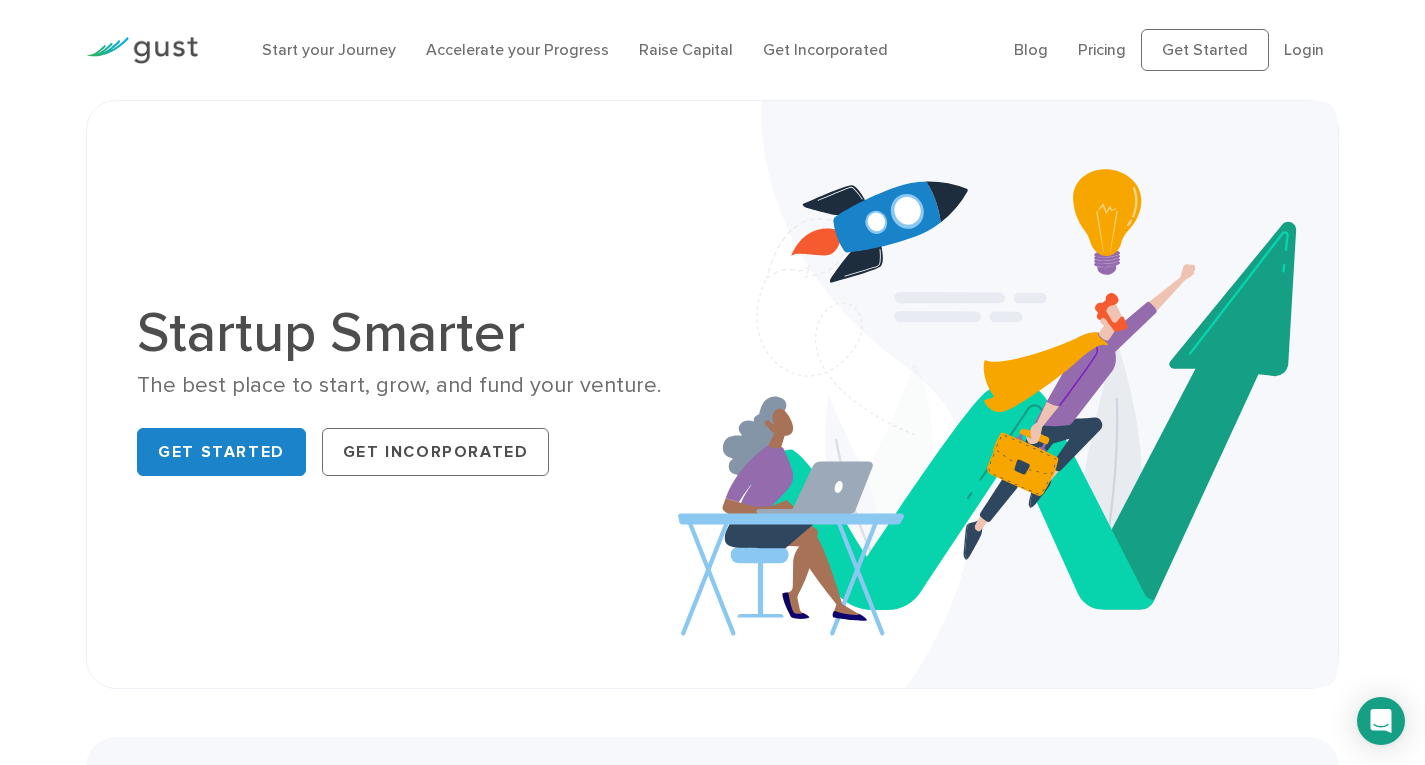 scroll, scrollTop: 0, scrollLeft: 0, axis: both 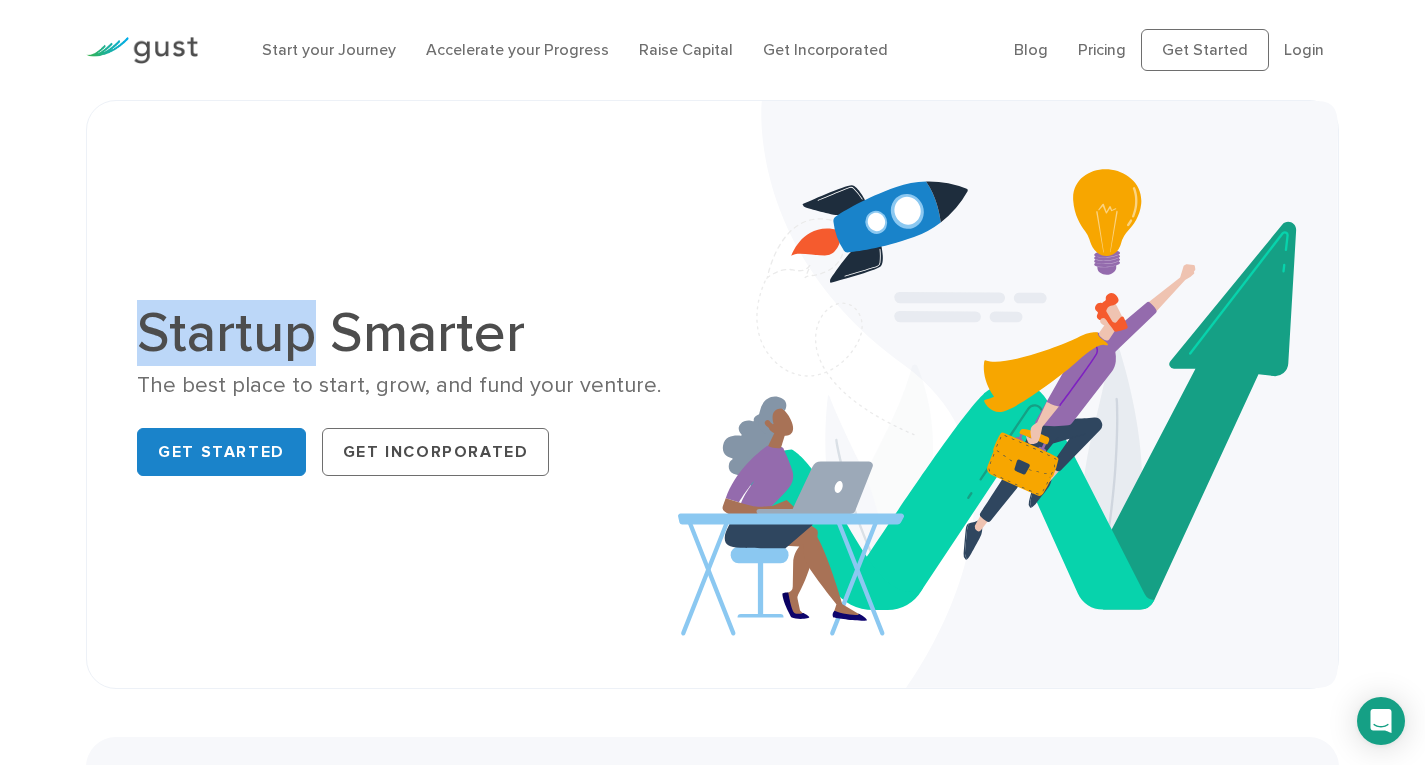 drag, startPoint x: 149, startPoint y: 338, endPoint x: 318, endPoint y: 334, distance: 169.04733 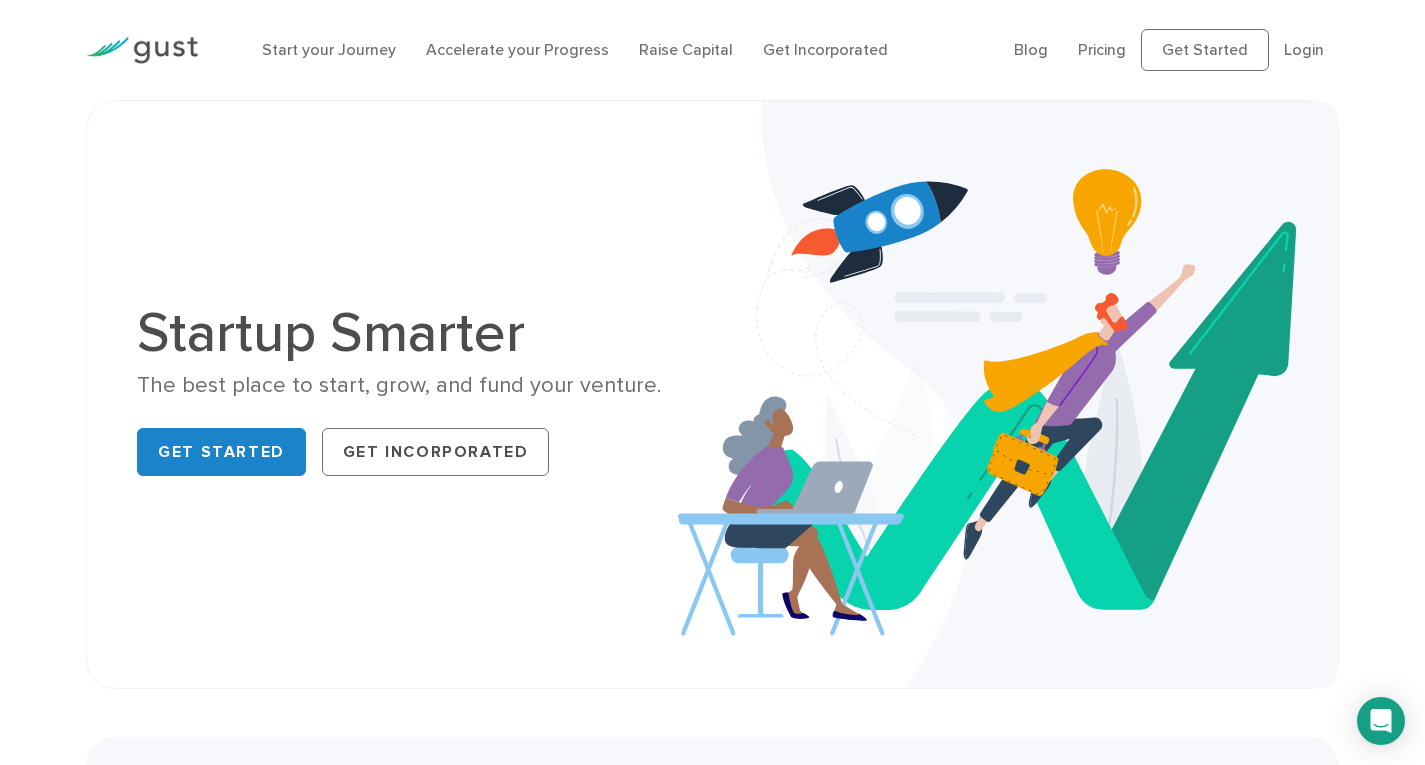 click on "Startup Smarter" at bounding box center (417, 333) 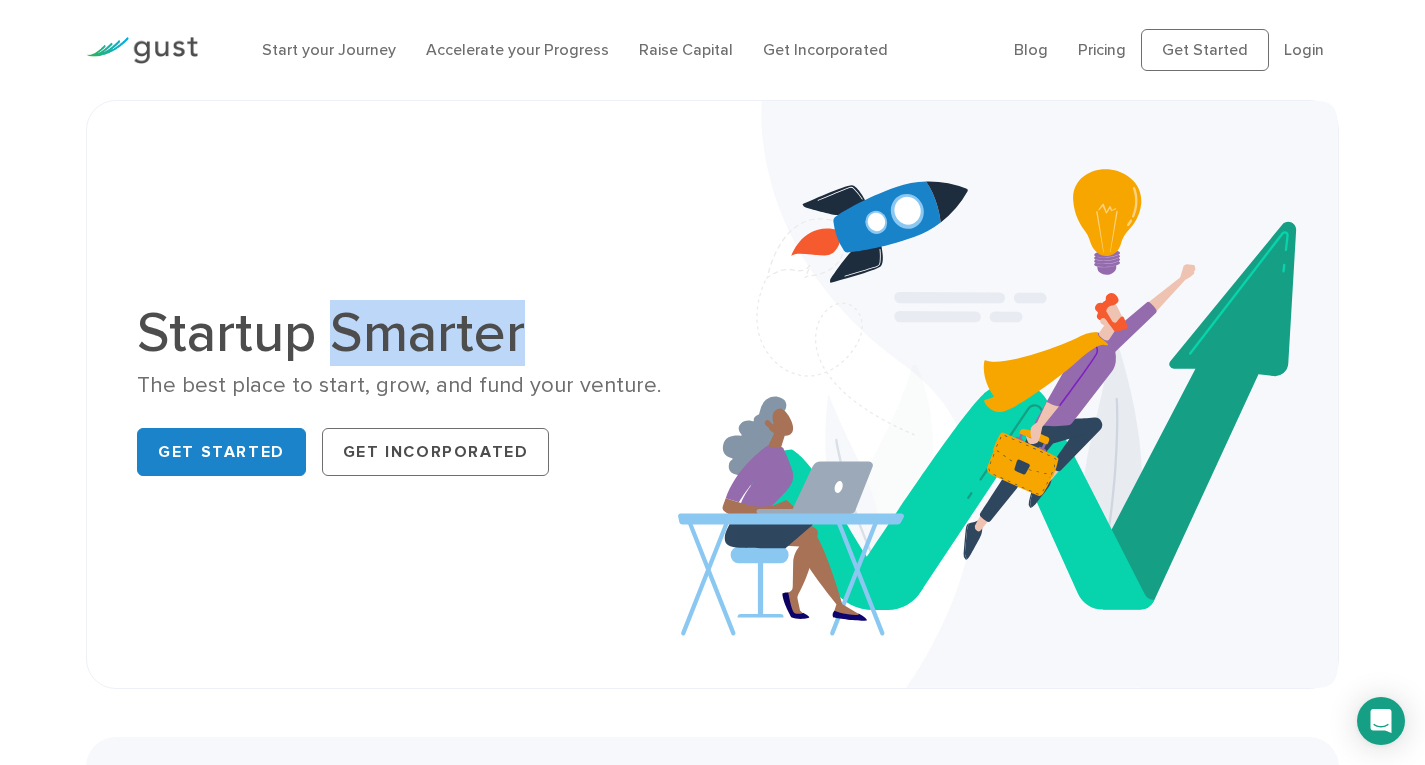 drag, startPoint x: 330, startPoint y: 334, endPoint x: 525, endPoint y: 329, distance: 195.06409 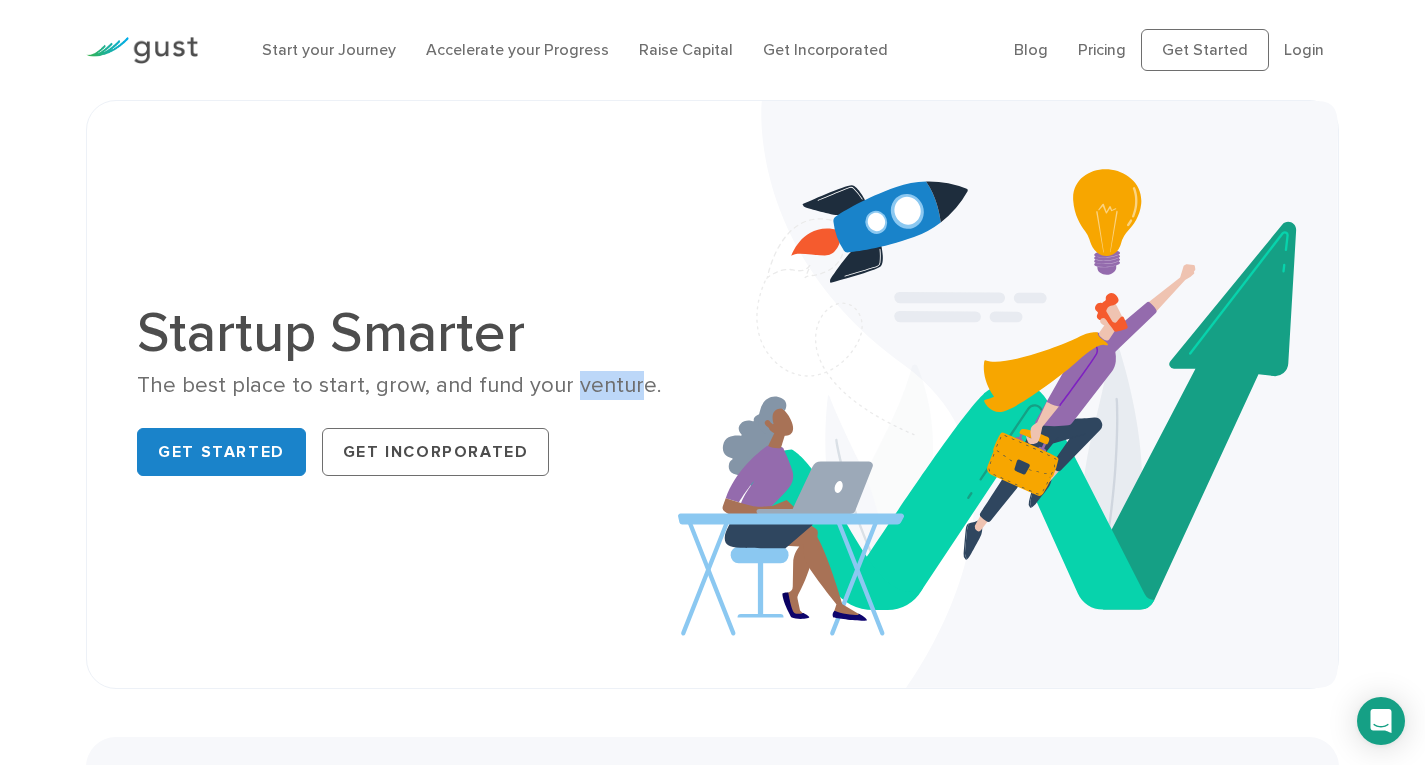 drag, startPoint x: 560, startPoint y: 388, endPoint x: 652, endPoint y: 386, distance: 92.021736 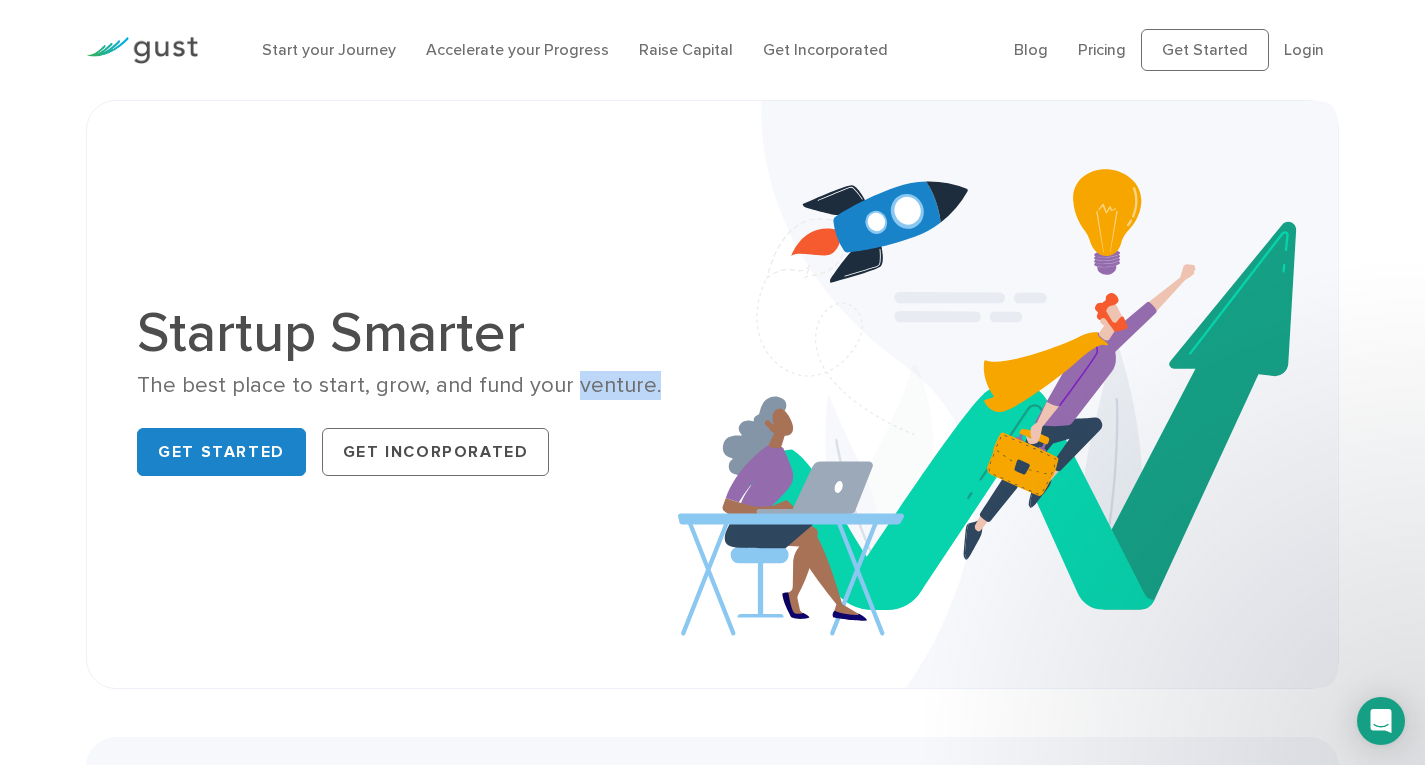 click on "The best place to start, grow, and fund your venture." at bounding box center (417, 385) 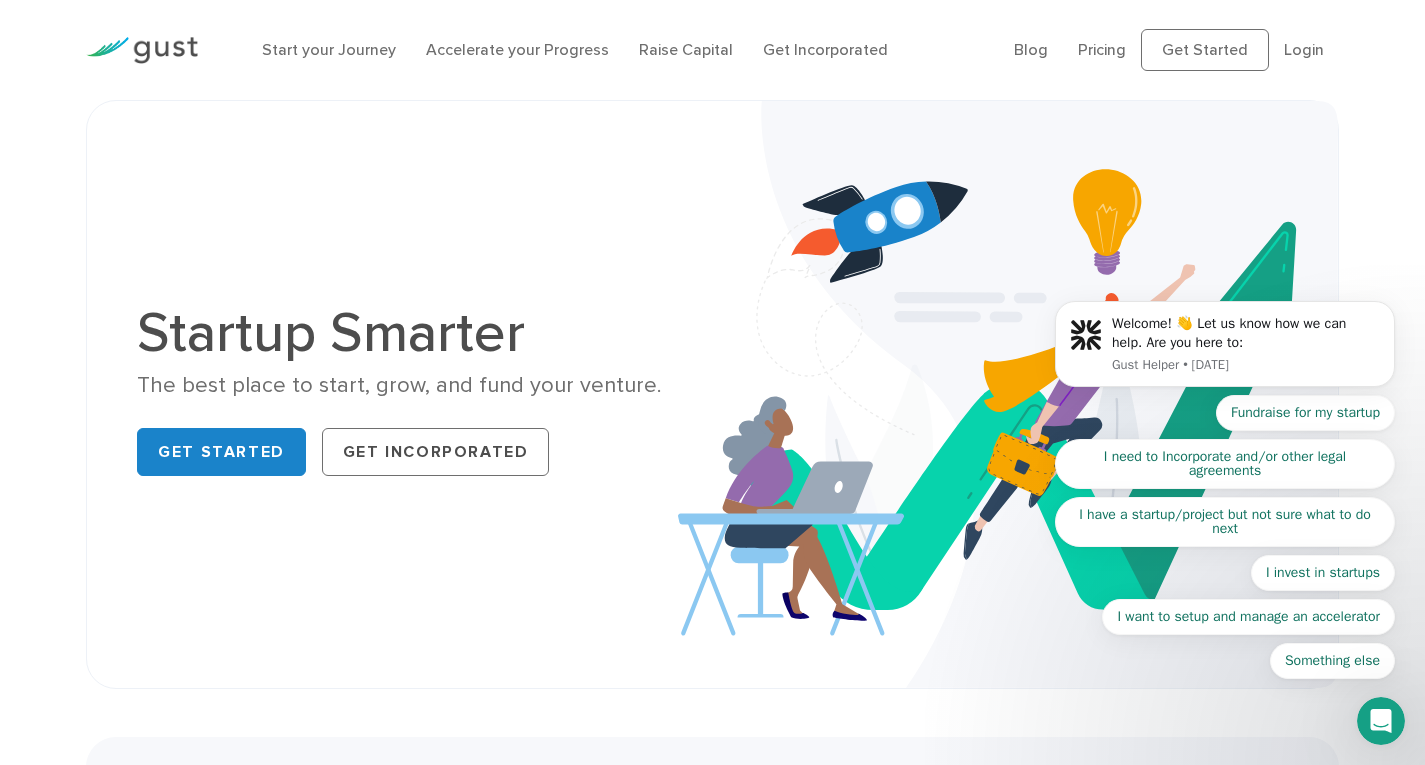 scroll, scrollTop: 0, scrollLeft: 0, axis: both 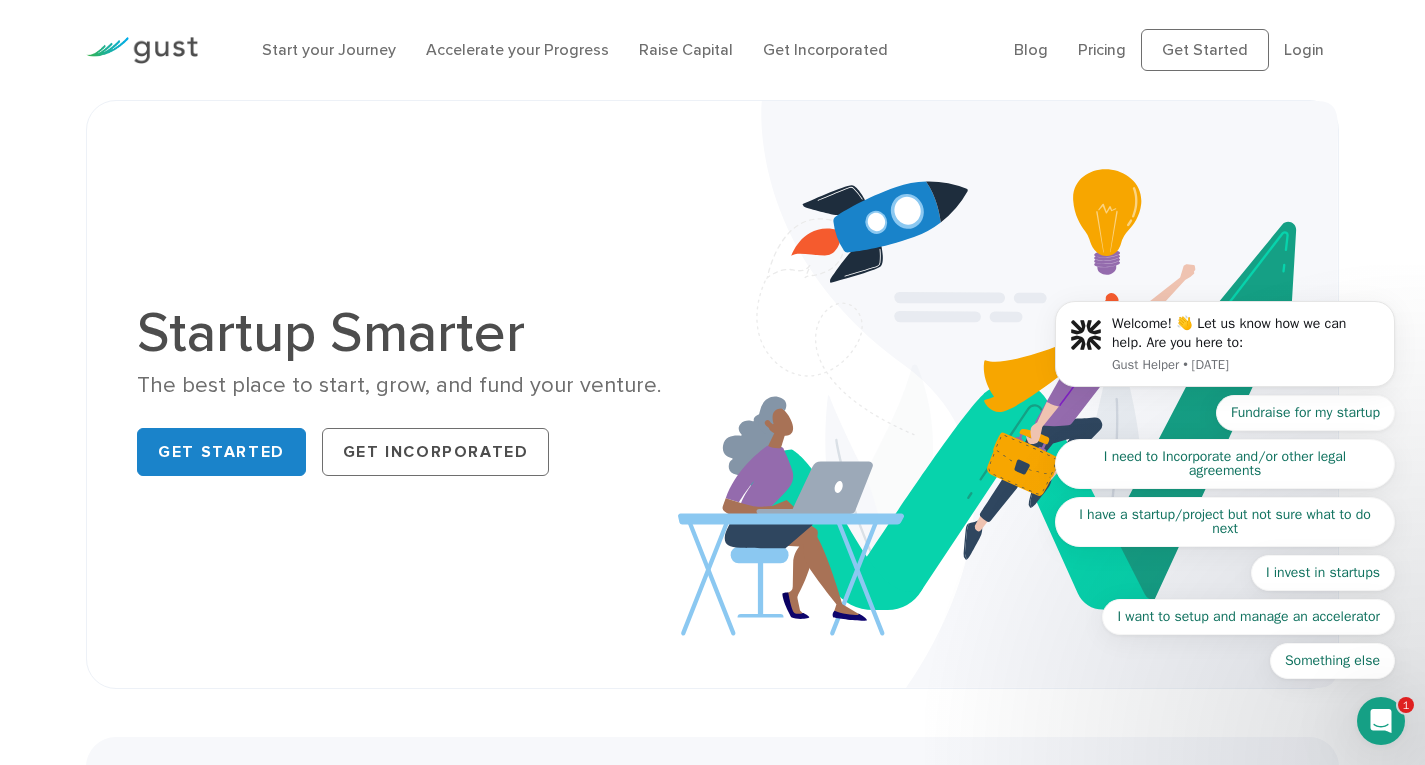 click on "Welcome! 👋 Let us know how we can help. Are you here to: Gust Helper • [DATE] Fundraise for my startup I need to Incorporate and/or other legal agreements I have a startup/project but not sure what to do next I invest in startups I want to setup and manage an accelerator Something else" at bounding box center [1225, 349] 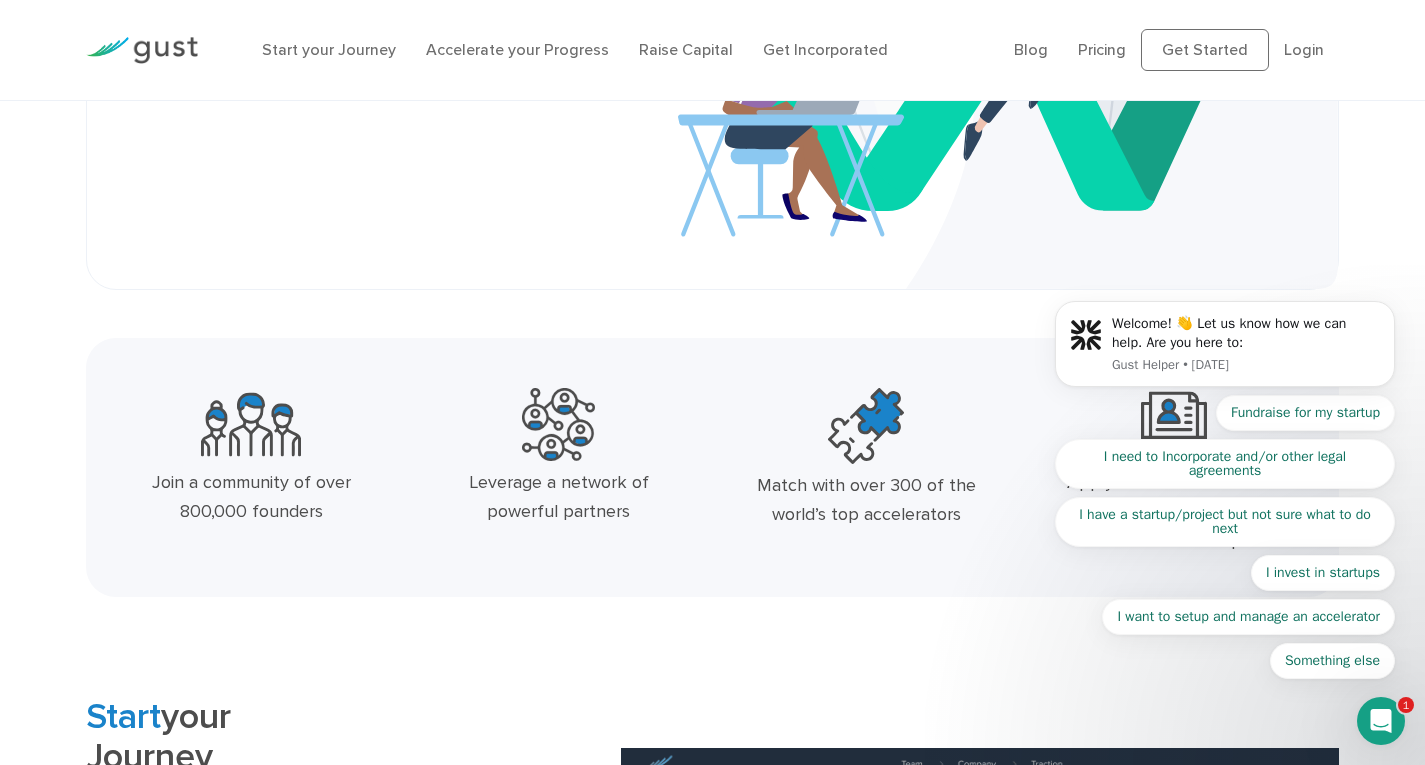 scroll, scrollTop: 0, scrollLeft: 0, axis: both 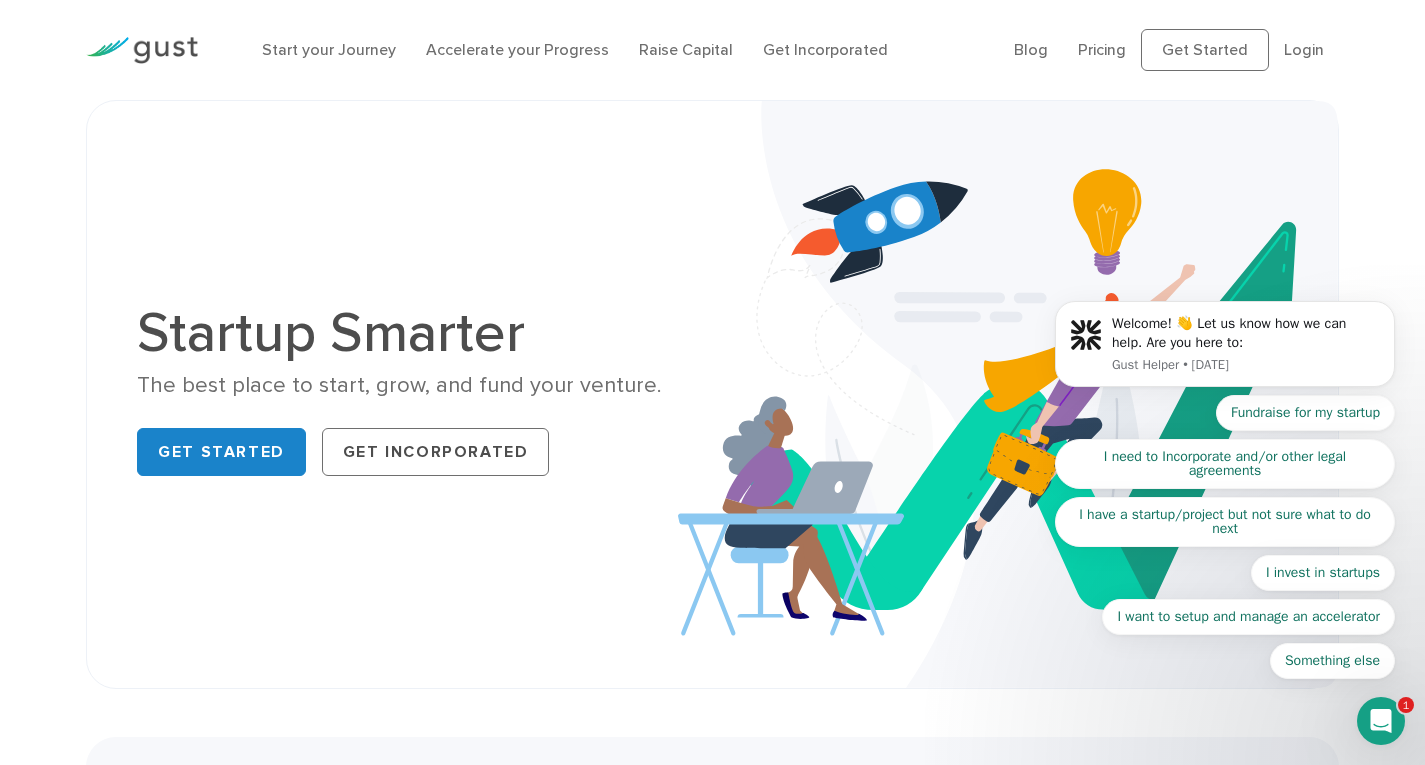 click on "Welcome! 👋 Let us know how we can help. Are you here to: Gust Helper • [DATE] Fundraise for my startup I need to Incorporate and/or other legal agreements I have a startup/project but not sure what to do next I invest in startups I want to setup and manage an accelerator Something else" at bounding box center (1225, 349) 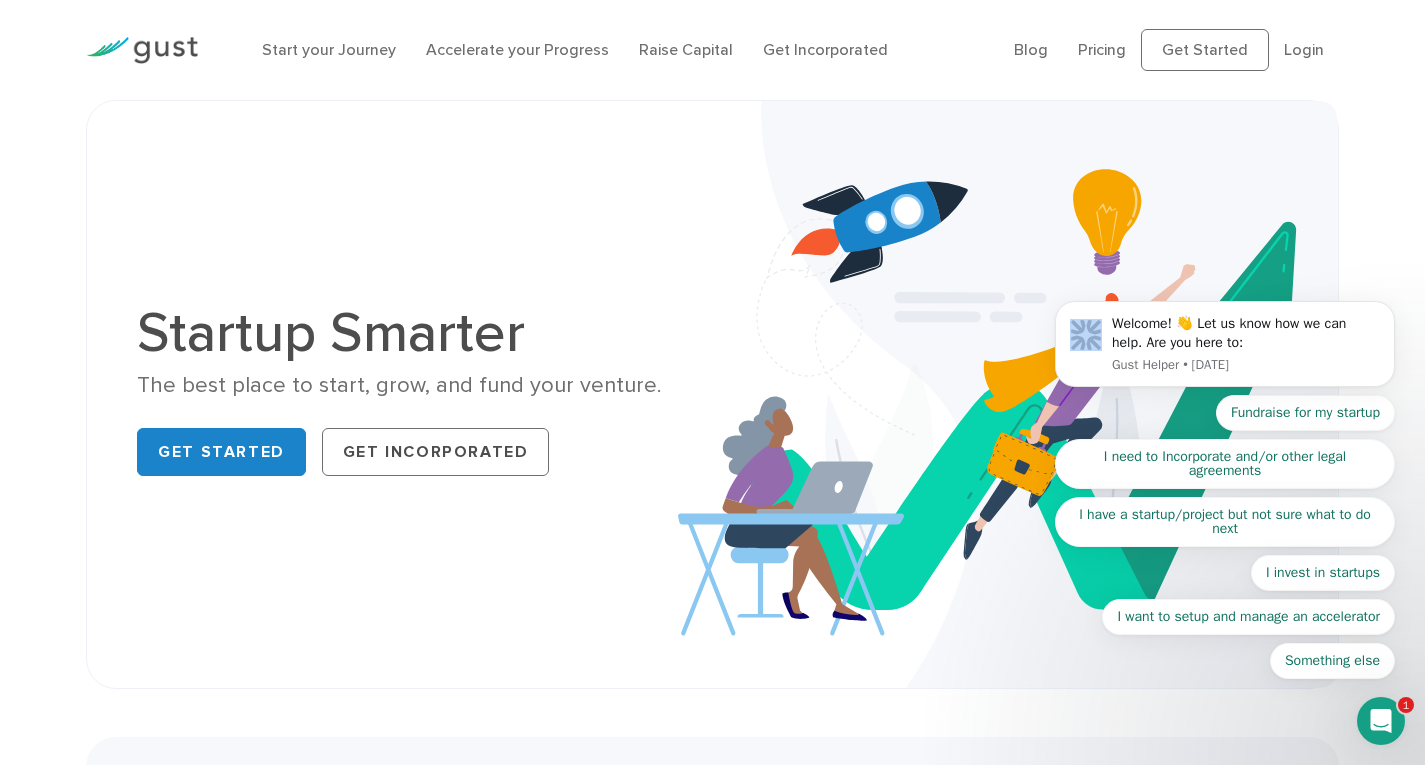 click on "Welcome! 👋 Let us know how we can help. Are you here to: Gust Helper • [DATE] Fundraise for my startup I need to Incorporate and/or other legal agreements I have a startup/project but not sure what to do next I invest in startups I want to setup and manage an accelerator Something else" at bounding box center (1225, 349) 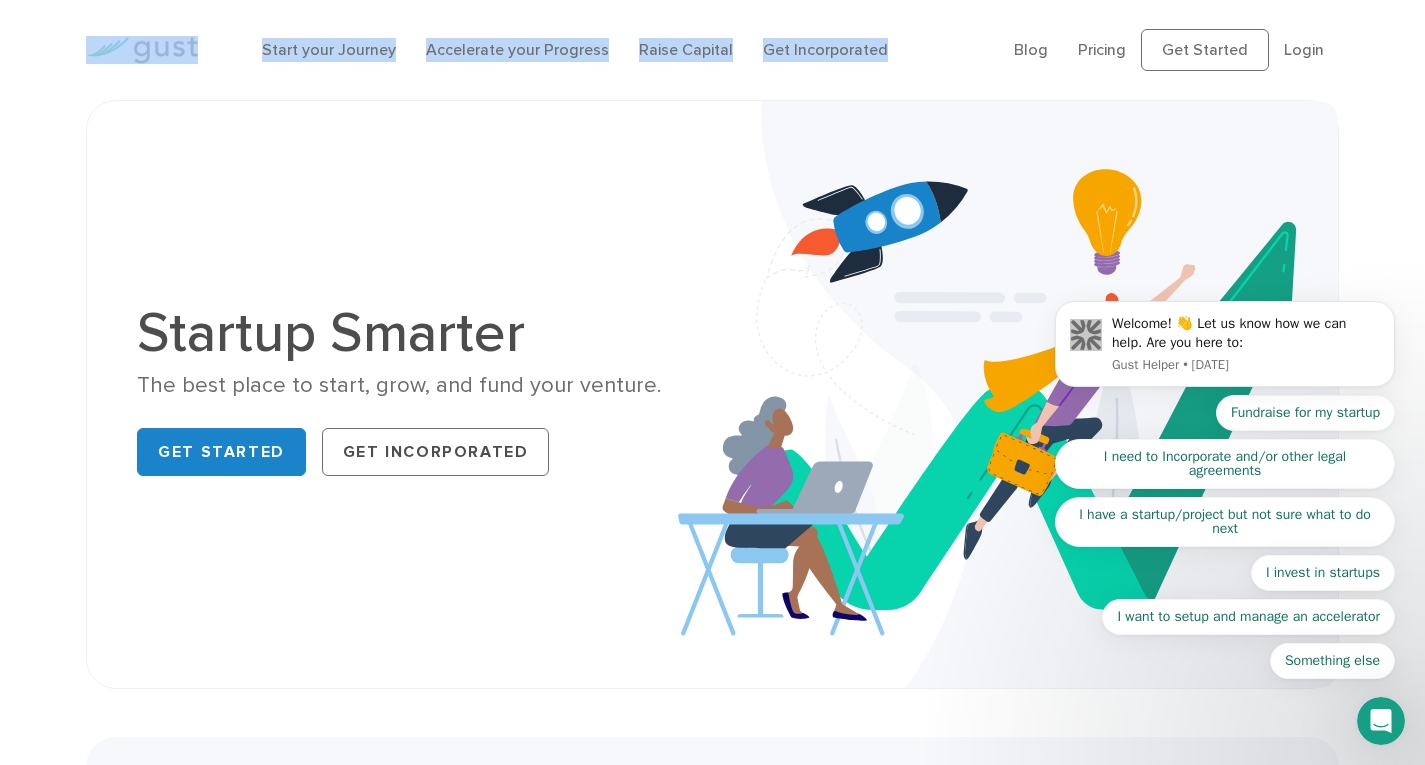 drag, startPoint x: 939, startPoint y: 30, endPoint x: 63, endPoint y: 80, distance: 877.4258 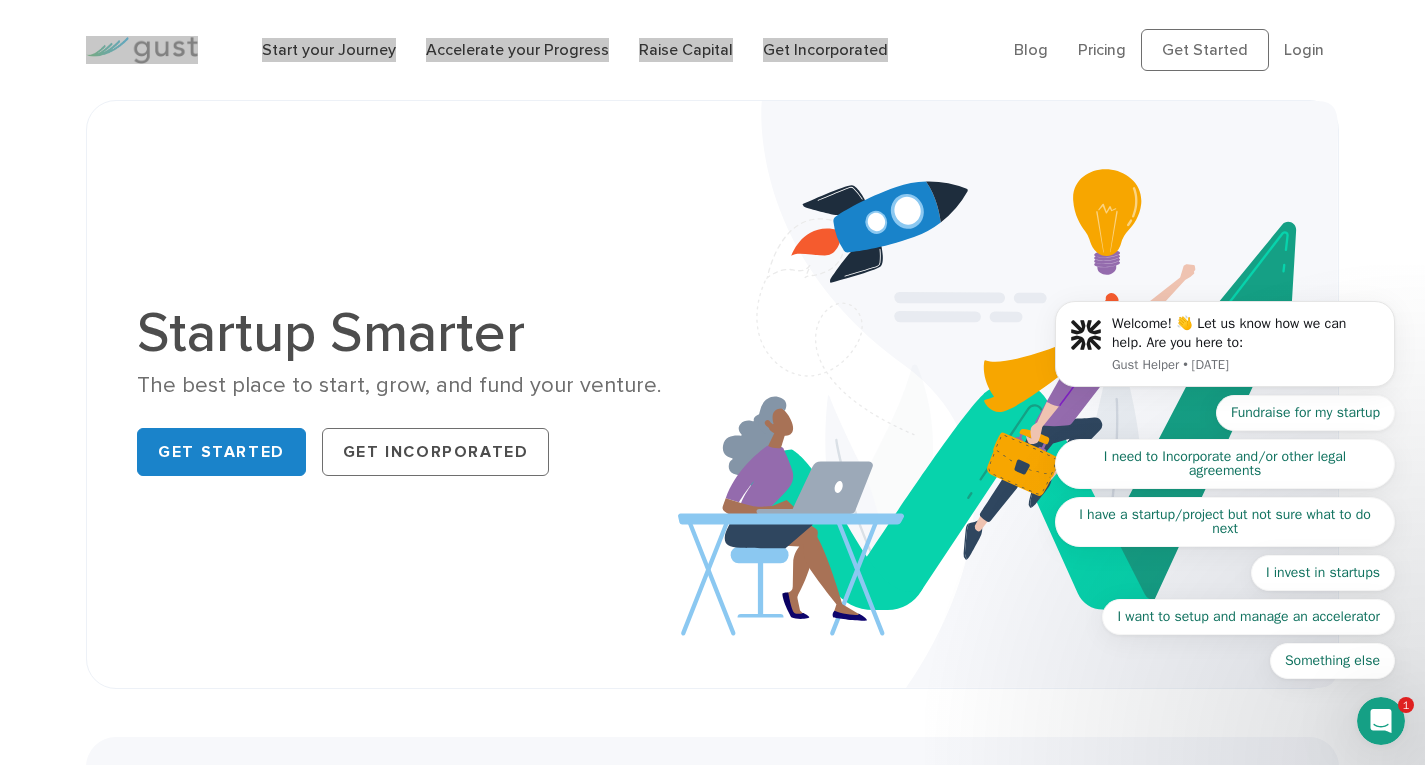 click on "Welcome! 👋 Let us know how we can help. Are you here to: Gust Helper • [DATE] Fundraise for my startup I need to Incorporate and/or other legal agreements I have a startup/project but not sure what to do next I invest in startups I want to setup and manage an accelerator Something else" at bounding box center [1225, 349] 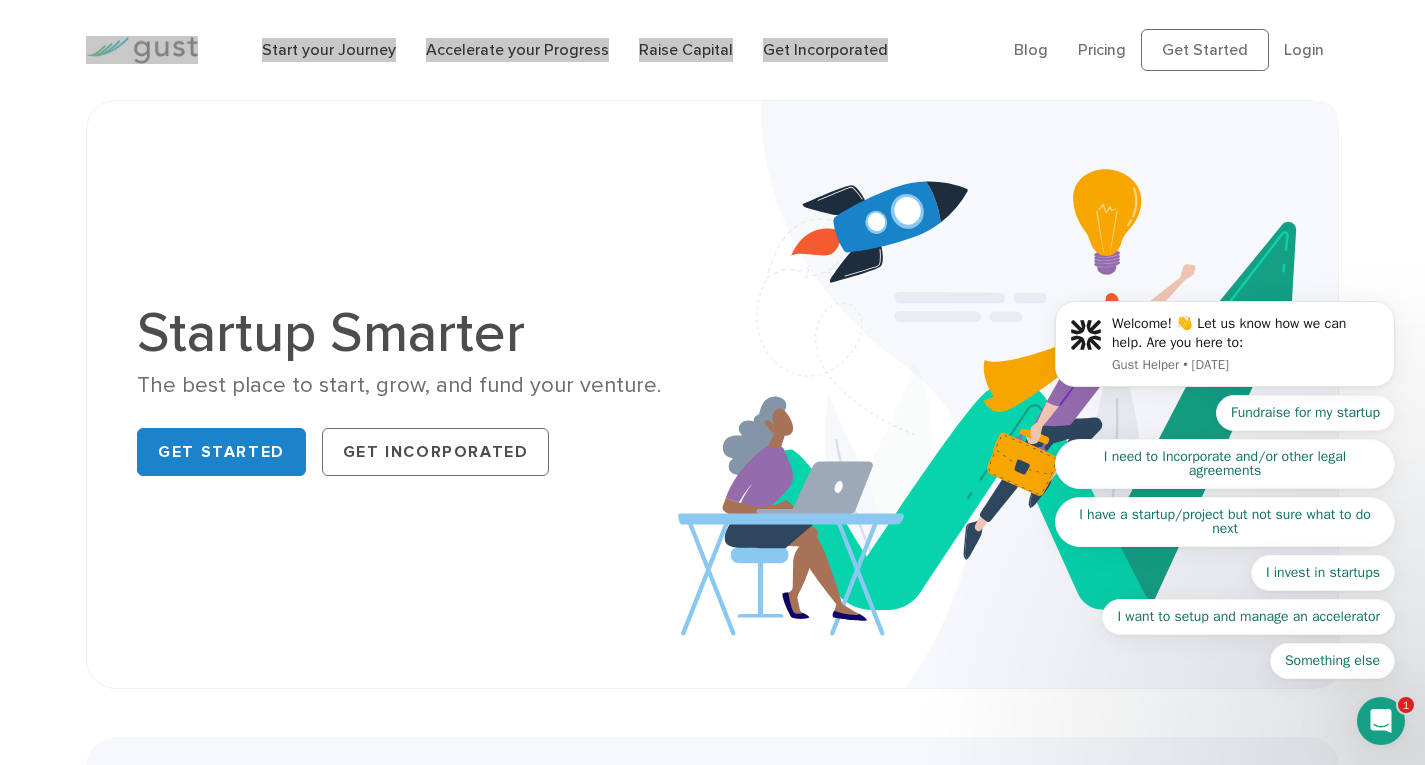 click on "Welcome! 👋 Let us know how we can help. Are you here to: Gust Helper • [DATE] Fundraise for my startup I need to Incorporate and/or other legal agreements I have a startup/project but not sure what to do next I invest in startups I want to setup and manage an accelerator Something else" at bounding box center (1225, 349) 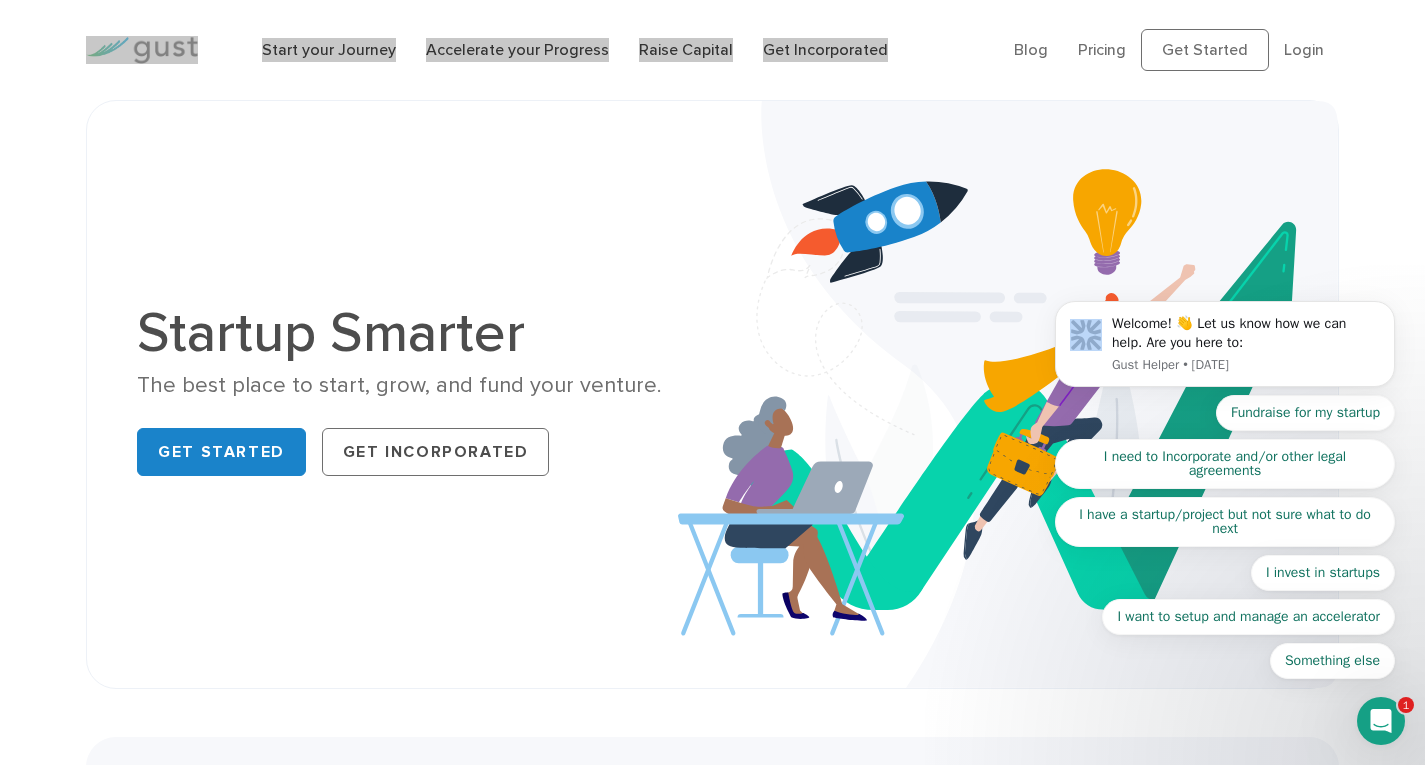 click on "Welcome! 👋 Let us know how we can help. Are you here to: Gust Helper • [DATE] Fundraise for my startup I need to Incorporate and/or other legal agreements I have a startup/project but not sure what to do next I invest in startups I want to setup and manage an accelerator Something else" at bounding box center (1225, 349) 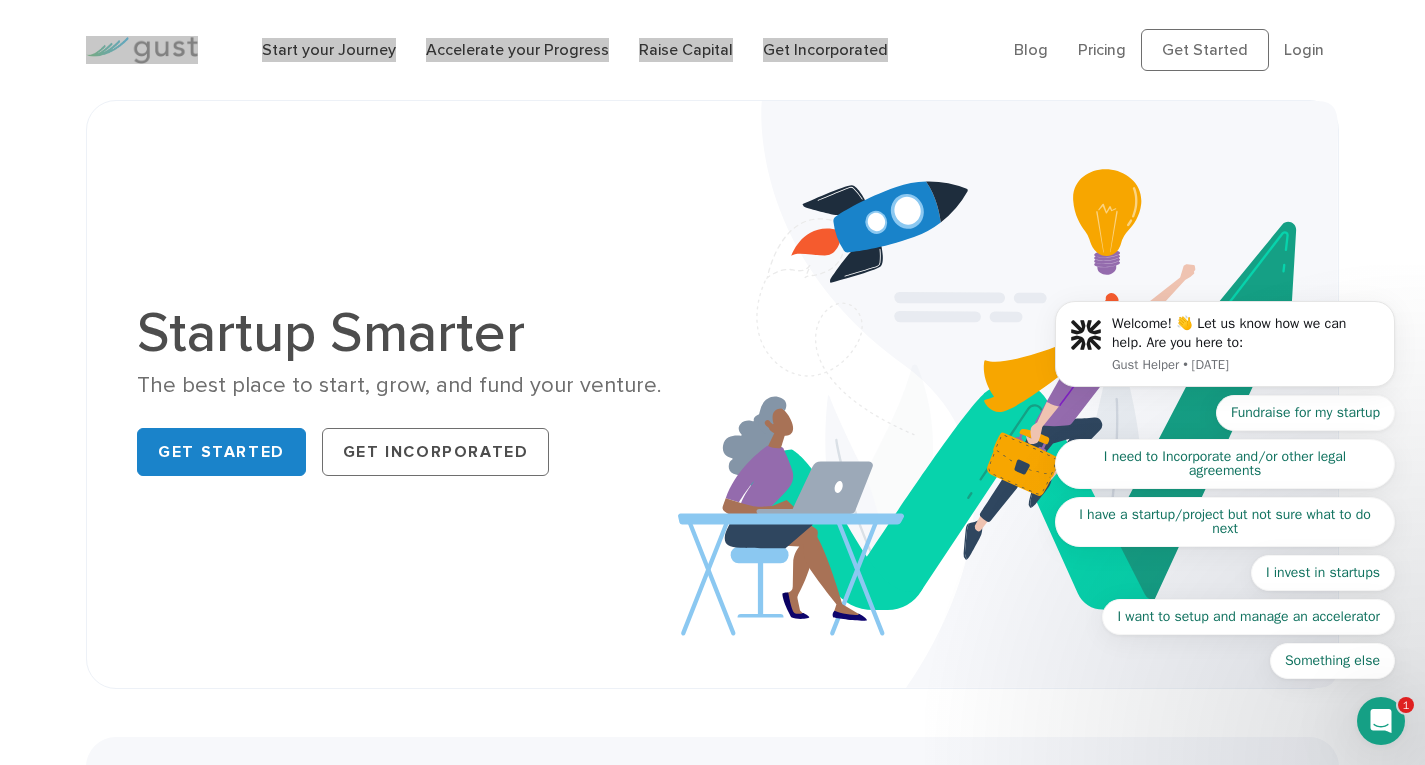 click on "Welcome! 👋 Let us know how we can help. Are you here to: Gust Helper • [DATE] Fundraise for my startup I need to Incorporate and/or other legal agreements I have a startup/project but not sure what to do next I invest in startups I want to setup and manage an accelerator Something else" at bounding box center (1225, 349) 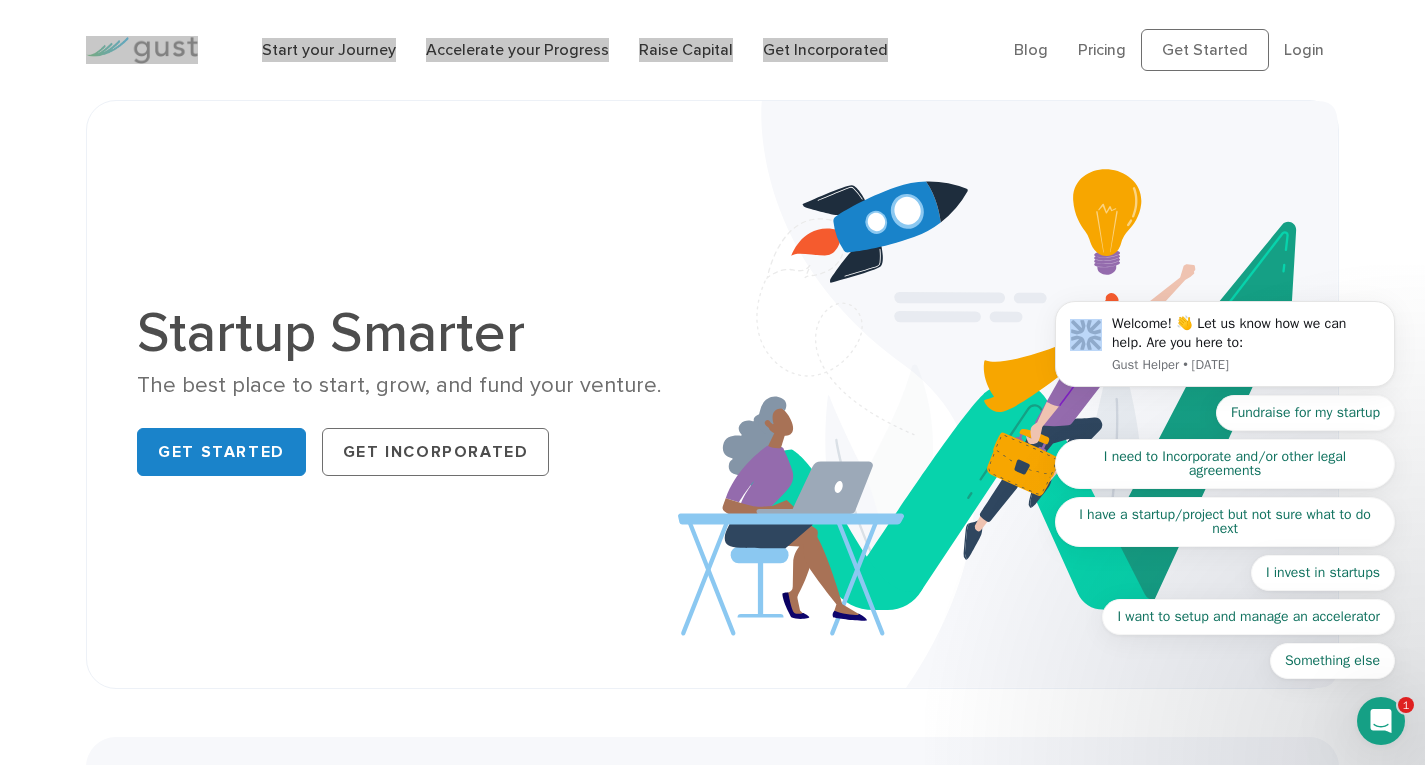 click on "Welcome! 👋 Let us know how we can help. Are you here to: Gust Helper • [DATE] Fundraise for my startup I need to Incorporate and/or other legal agreements I have a startup/project but not sure what to do next I invest in startups I want to setup and manage an accelerator Something else" at bounding box center (1225, 349) 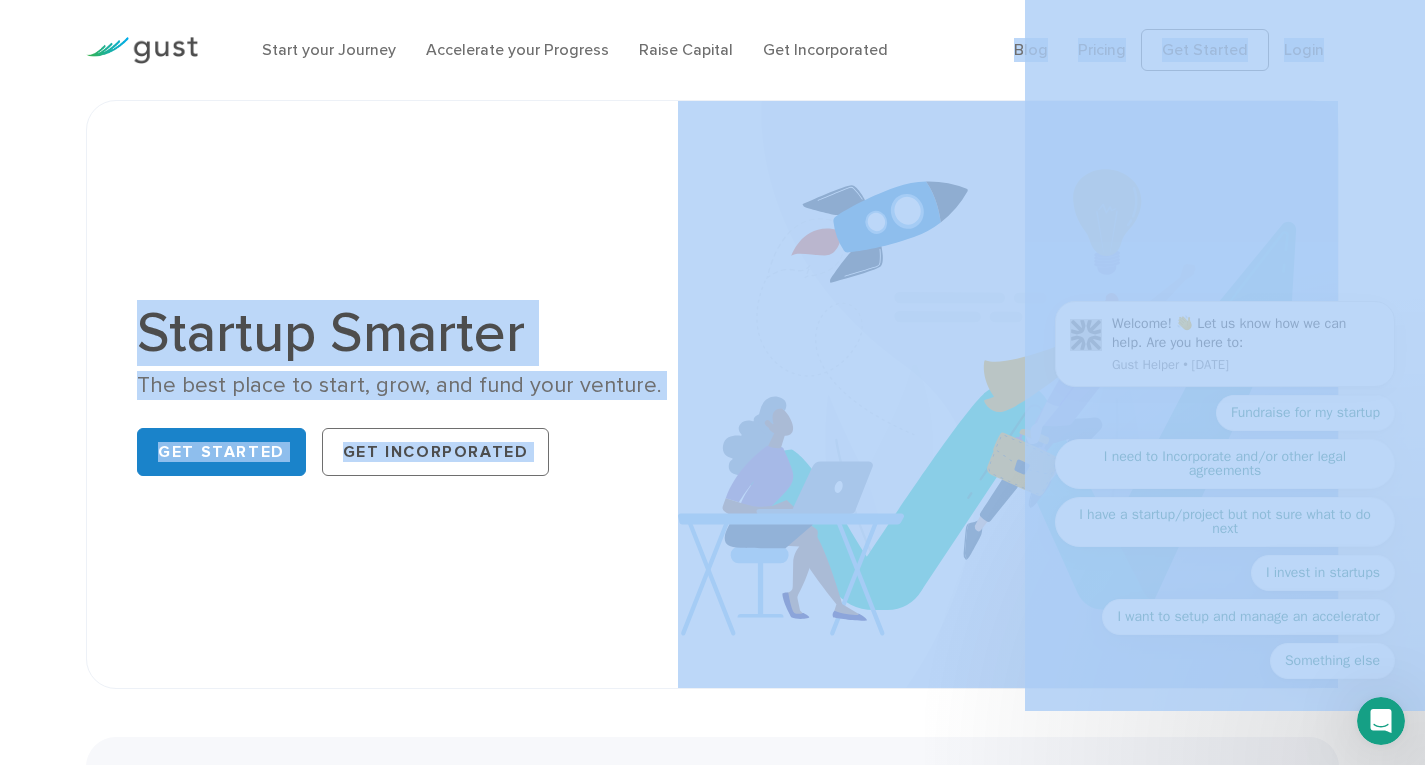drag, startPoint x: 1998, startPoint y: 25, endPoint x: 1303, endPoint y: 49, distance: 695.41425 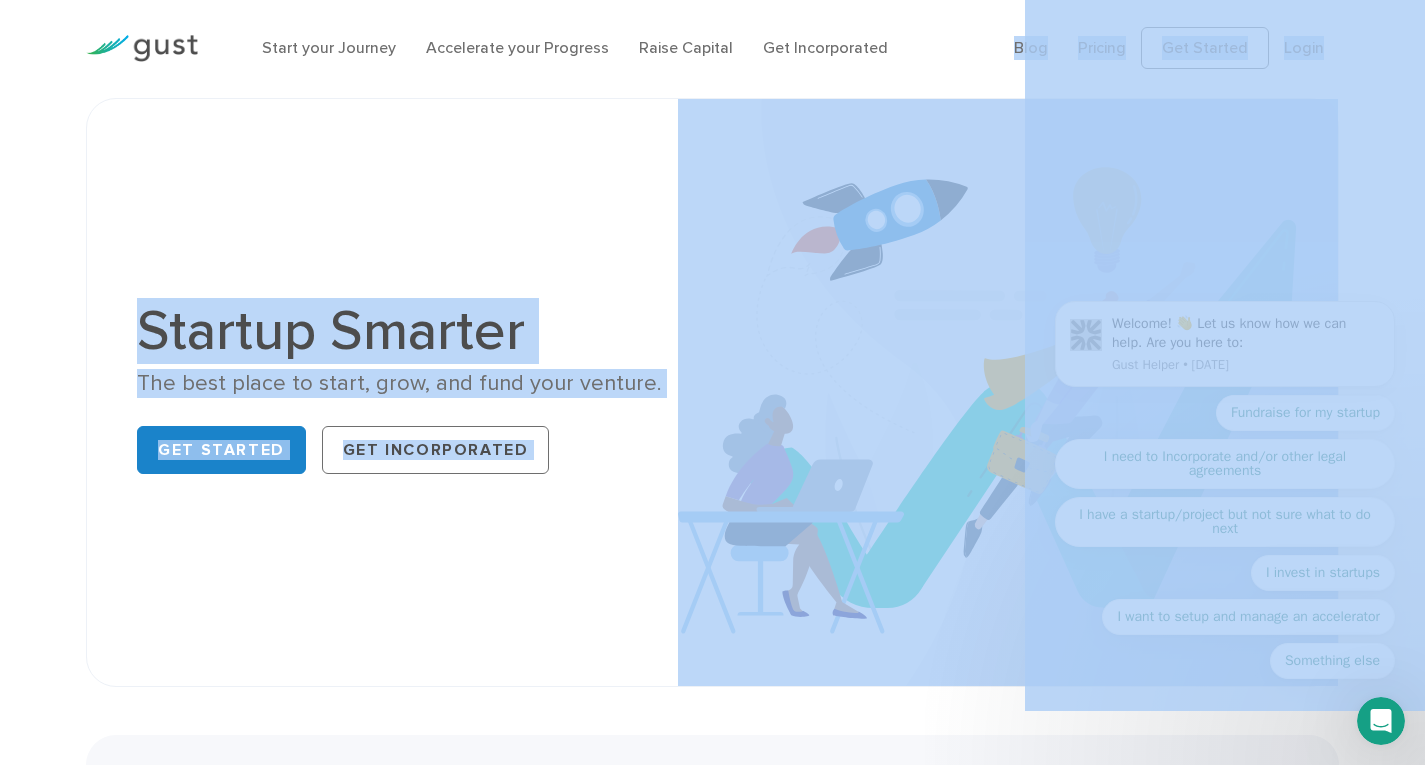 scroll, scrollTop: 800, scrollLeft: 0, axis: vertical 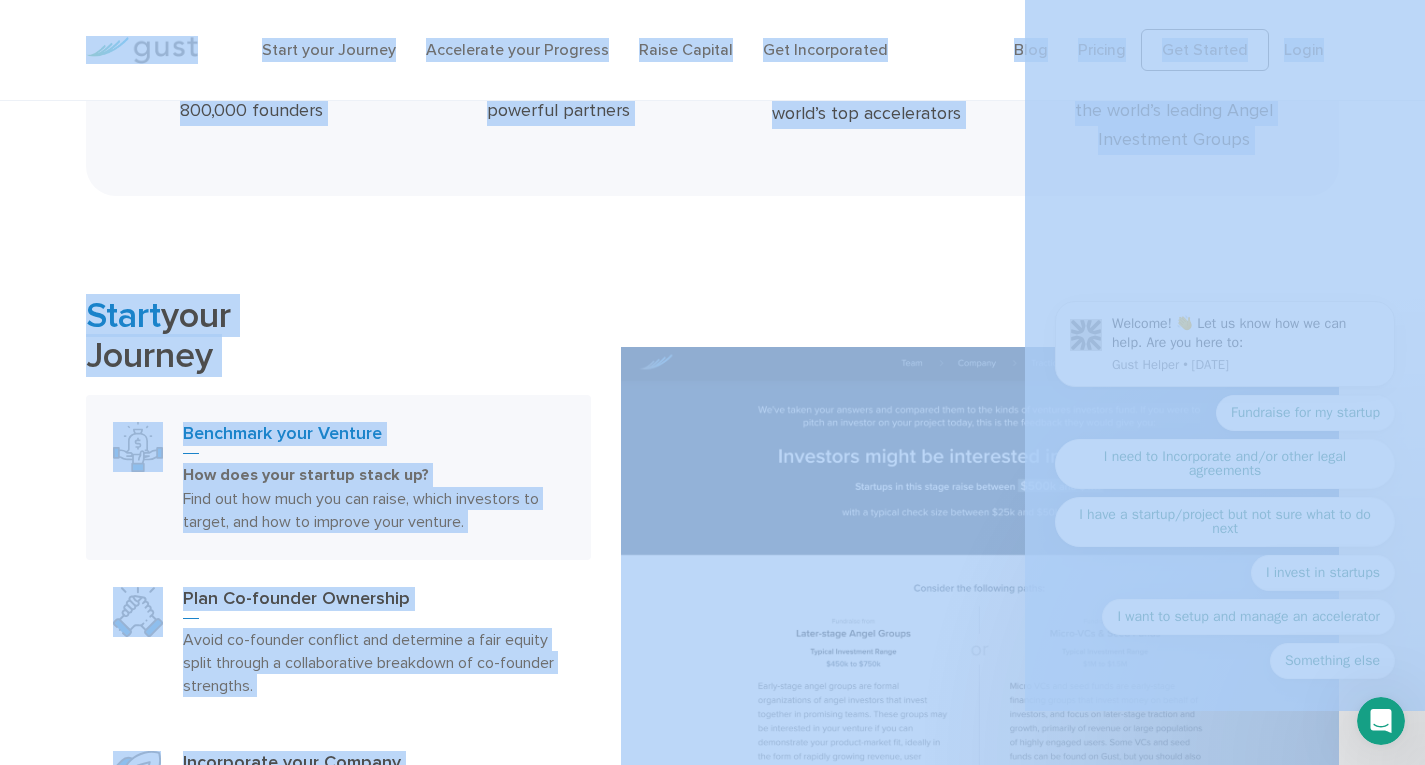 click on "Startup Smarter
The best place to start, grow, and fund your venture.
Get Started
Get Incorporated" at bounding box center [712, 3853] 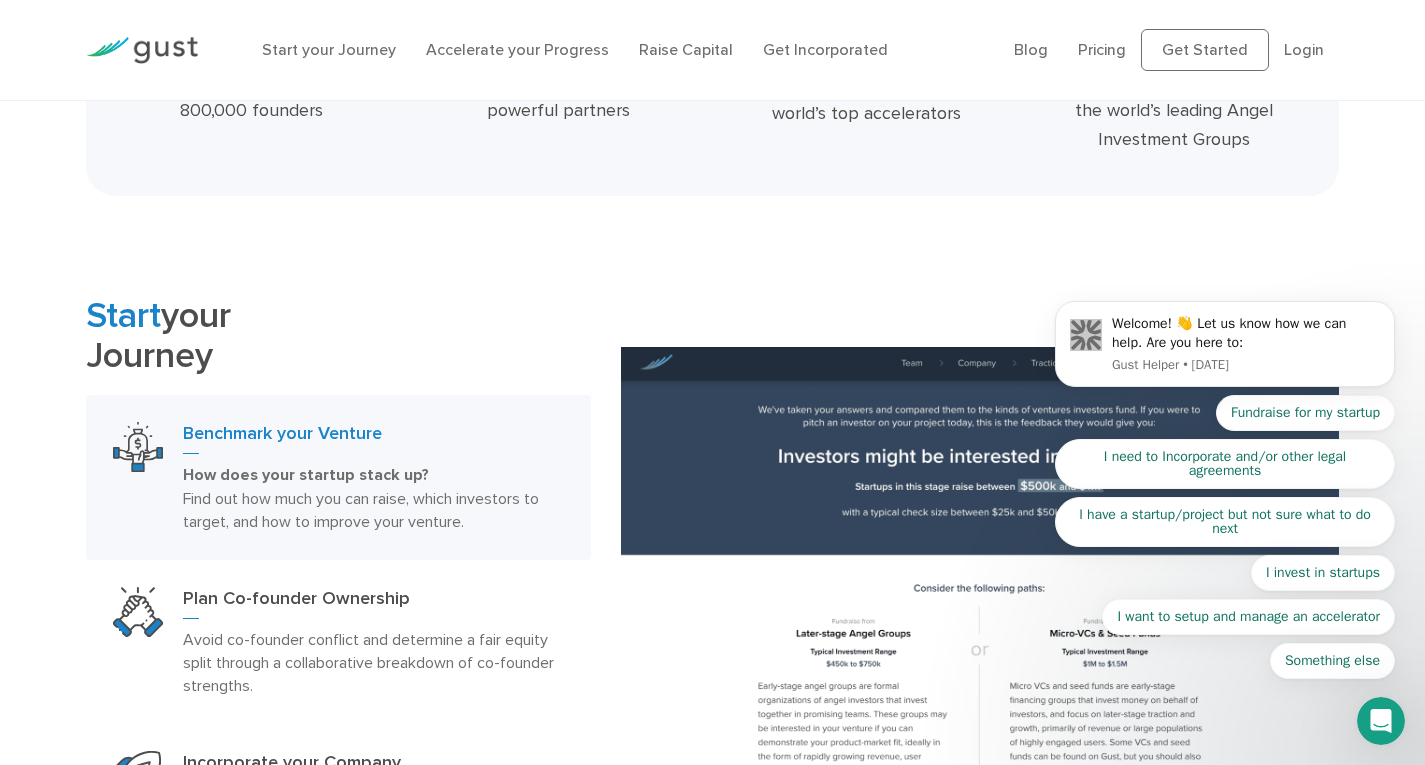 scroll, scrollTop: 0, scrollLeft: 0, axis: both 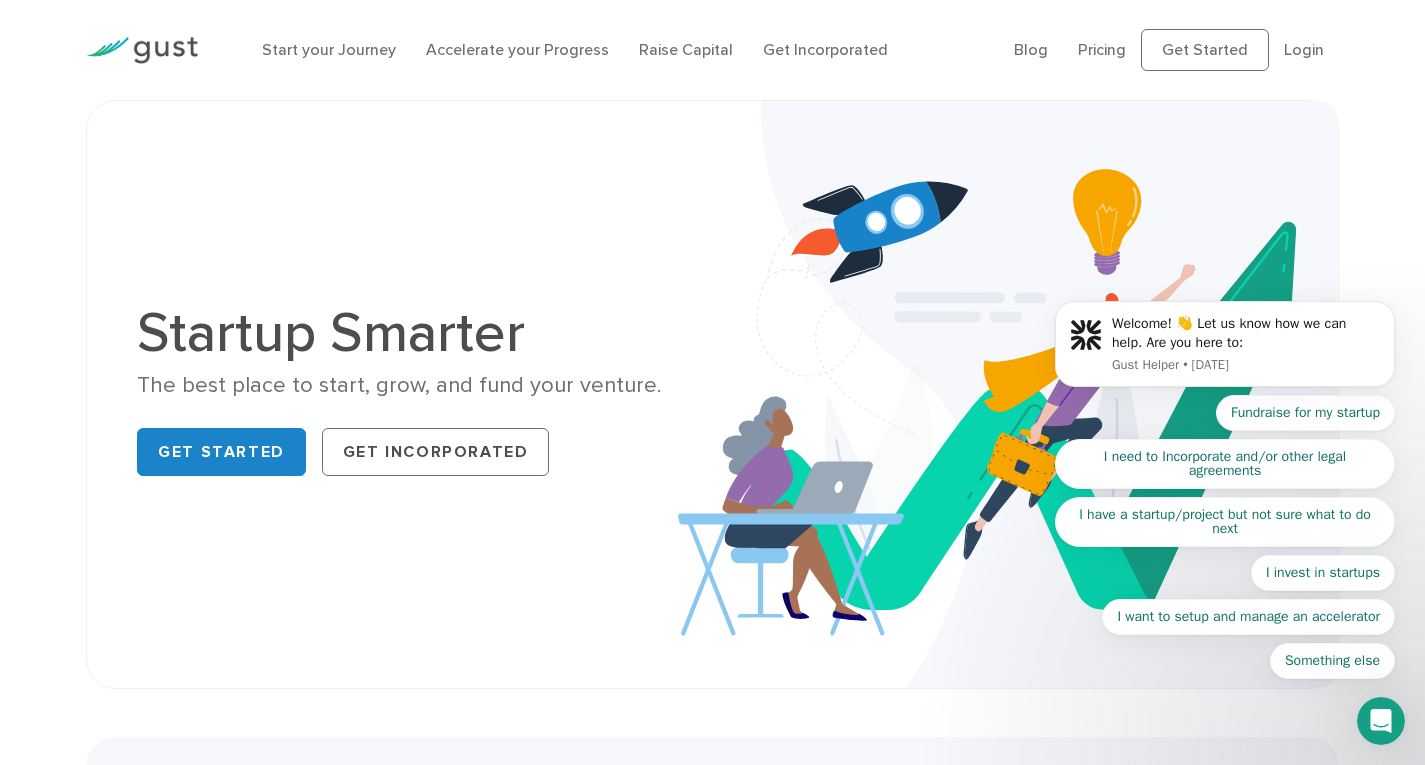 click on "Welcome! 👋 Let us know how we can help. Are you here to: Gust Helper • [DATE] Fundraise for my startup I need to Incorporate and/or other legal agreements I have a startup/project but not sure what to do next I invest in startups I want to setup and manage an accelerator Something else" at bounding box center [1225, 349] 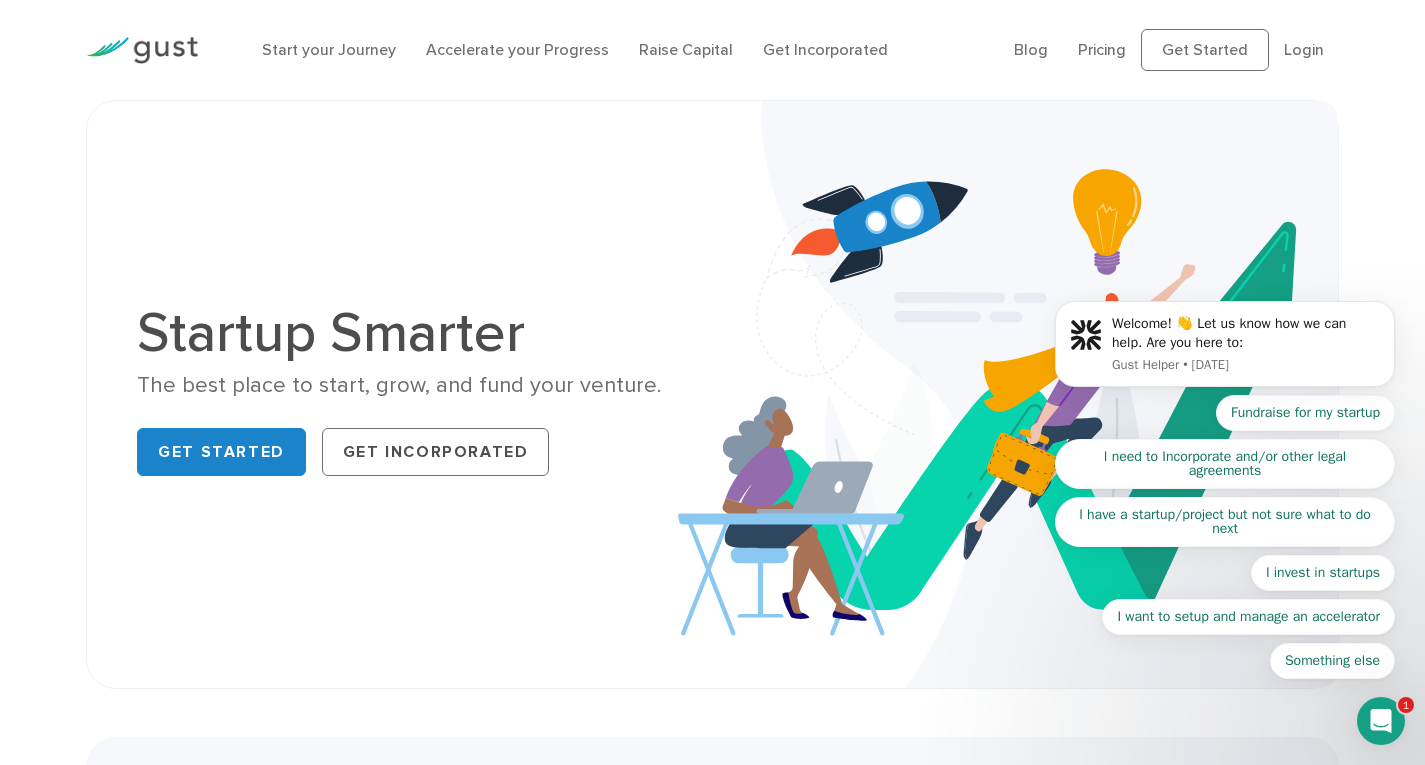 click on "Welcome! 👋 Let us know how we can help. Are you here to: Gust Helper • [DATE] Fundraise for my startup I need to Incorporate and/or other legal agreements I have a startup/project but not sure what to do next I invest in startups I want to setup and manage an accelerator Something else" at bounding box center [1225, 349] 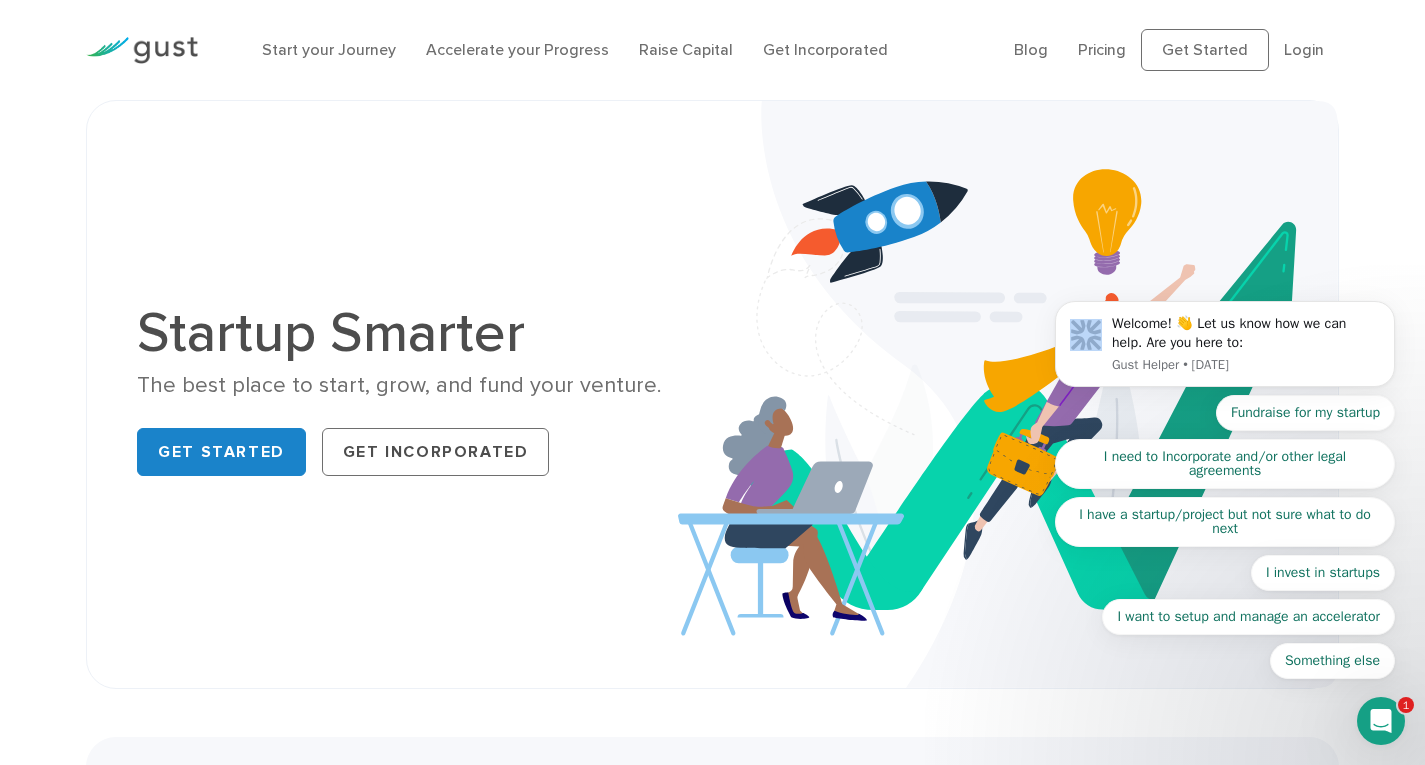 click on "Welcome! 👋 Let us know how we can help. Are you here to: Gust Helper • [DATE] Fundraise for my startup I need to Incorporate and/or other legal agreements I have a startup/project but not sure what to do next I invest in startups I want to setup and manage an accelerator Something else" at bounding box center (1225, 349) 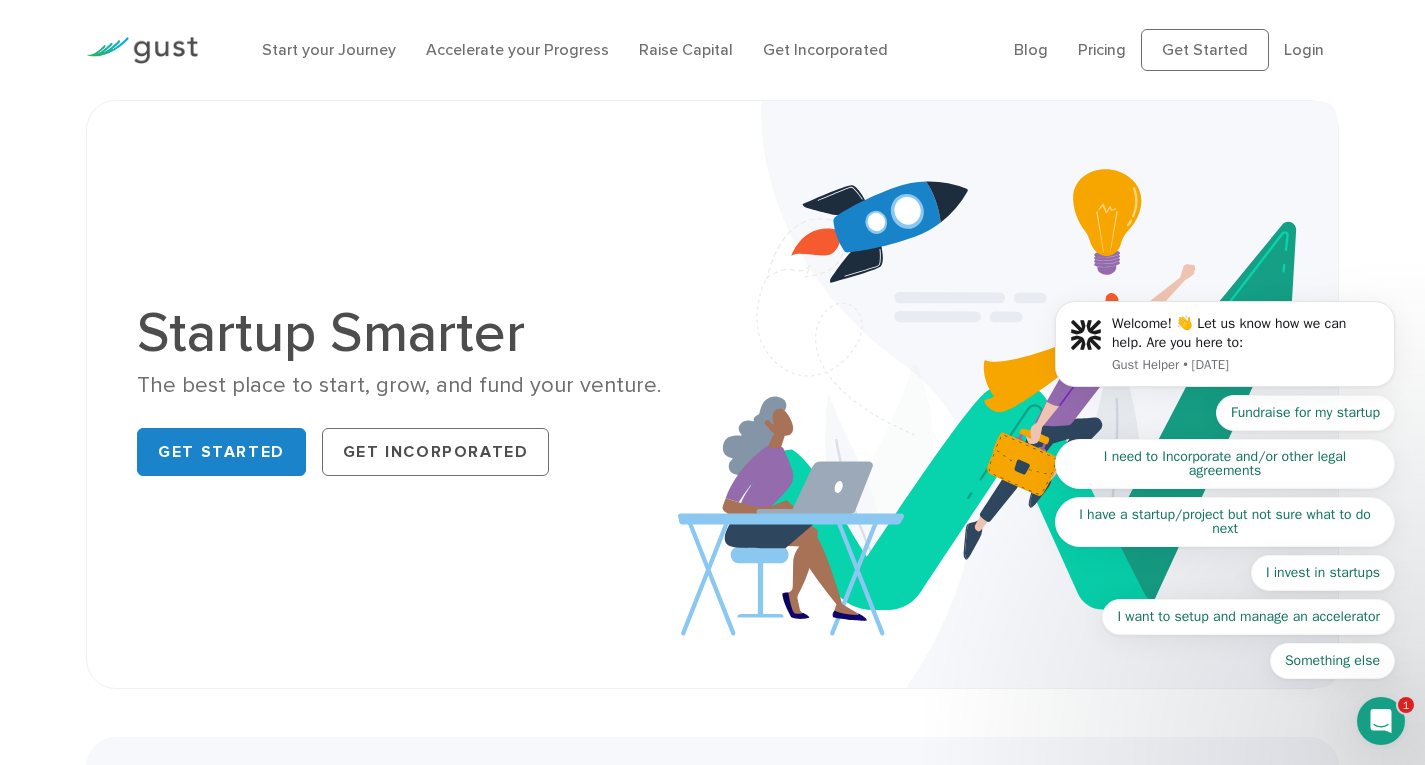 click on "Welcome! 👋 Let us know how we can help. Are you here to: Gust Helper • [DATE] Fundraise for my startup I need to Incorporate and/or other legal agreements I have a startup/project but not sure what to do next I invest in startups I want to setup and manage an accelerator Something else" at bounding box center (1225, 349) 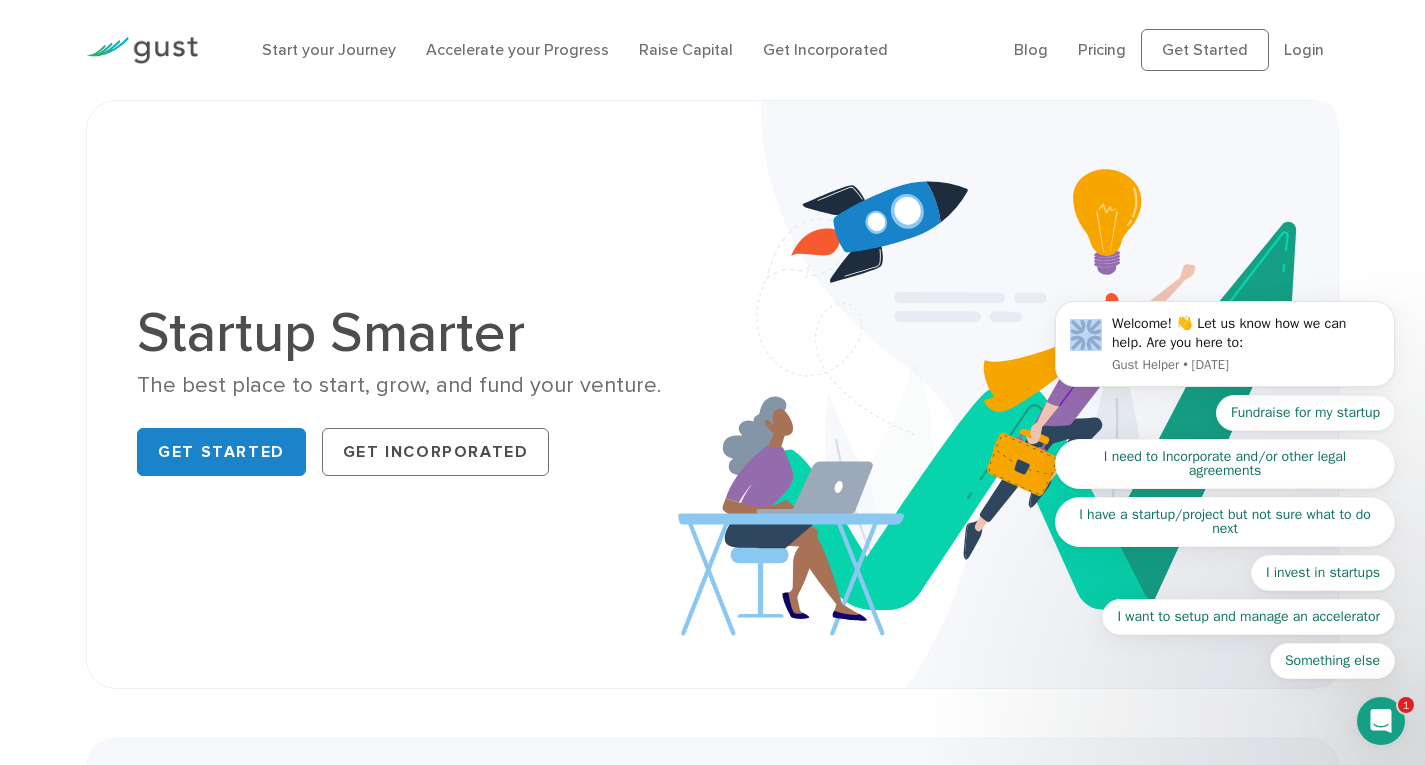 click on "Welcome! 👋 Let us know how we can help. Are you here to: Gust Helper • [DATE] Fundraise for my startup I need to Incorporate and/or other legal agreements I have a startup/project but not sure what to do next I invest in startups I want to setup and manage an accelerator Something else" at bounding box center [1225, 349] 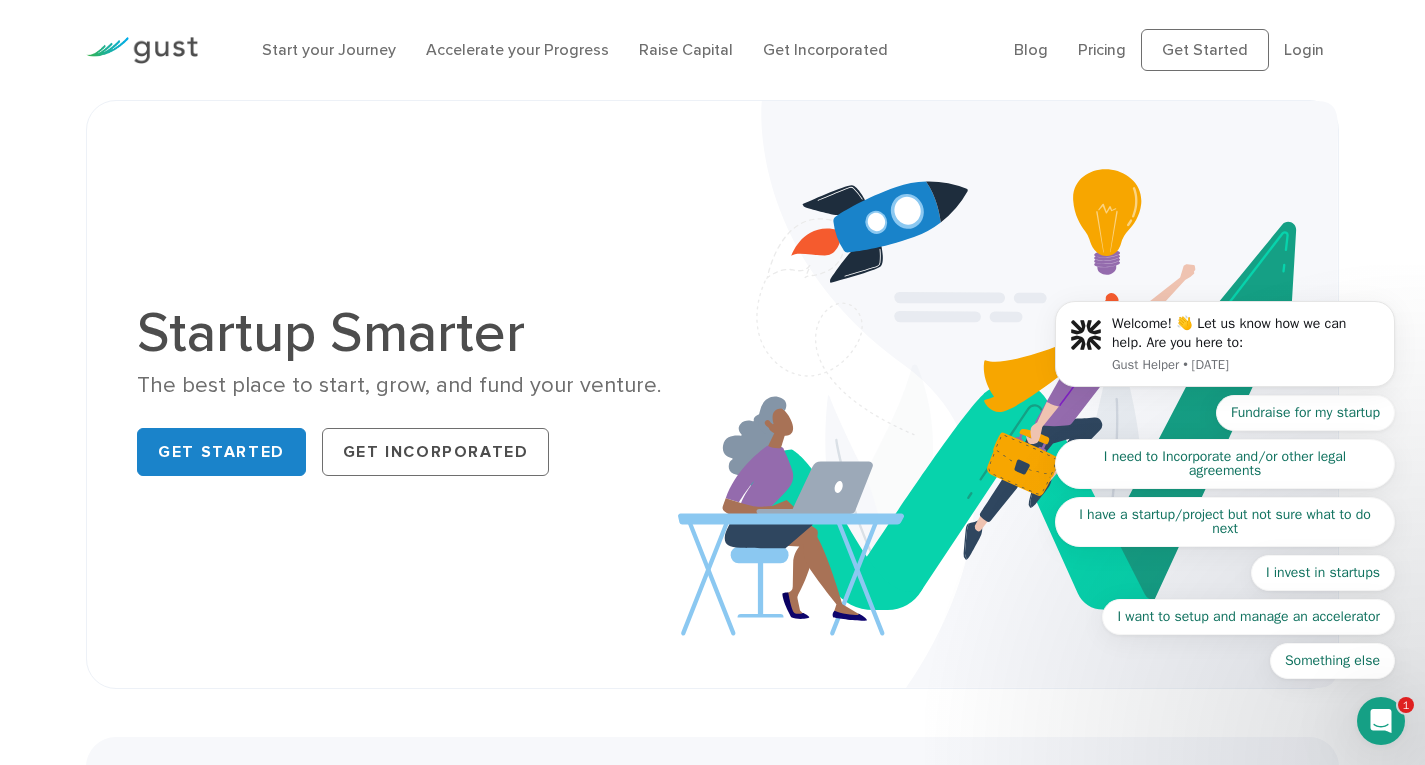 click on "Welcome! 👋 Let us know how we can help. Are you here to: Gust Helper • [DATE] Fundraise for my startup I need to Incorporate and/or other legal agreements I have a startup/project but not sure what to do next I invest in startups I want to setup and manage an accelerator Something else" at bounding box center (1225, 349) 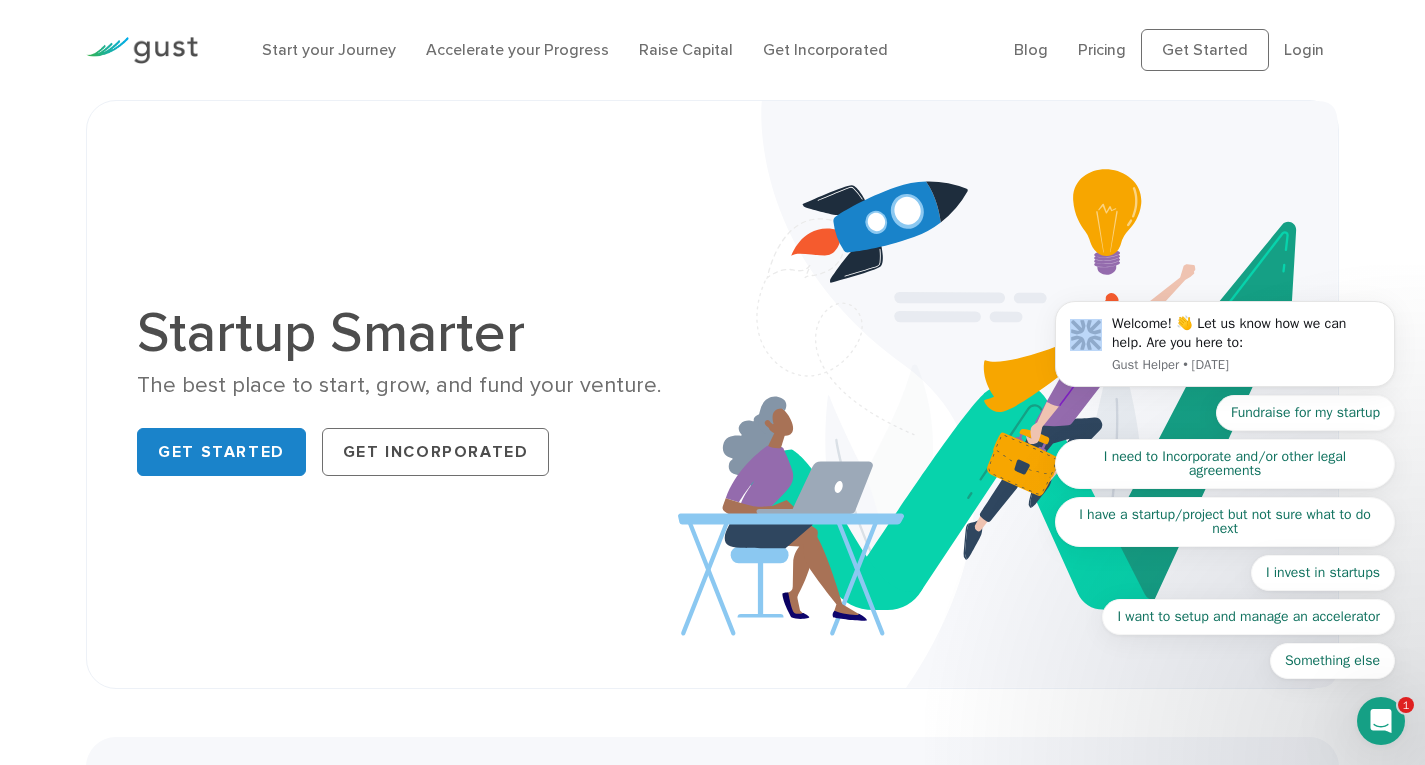 click on "Welcome! 👋 Let us know how we can help. Are you here to: Gust Helper • [DATE] Fundraise for my startup I need to Incorporate and/or other legal agreements I have a startup/project but not sure what to do next I invest in startups I want to setup and manage an accelerator Something else" at bounding box center [1225, 349] 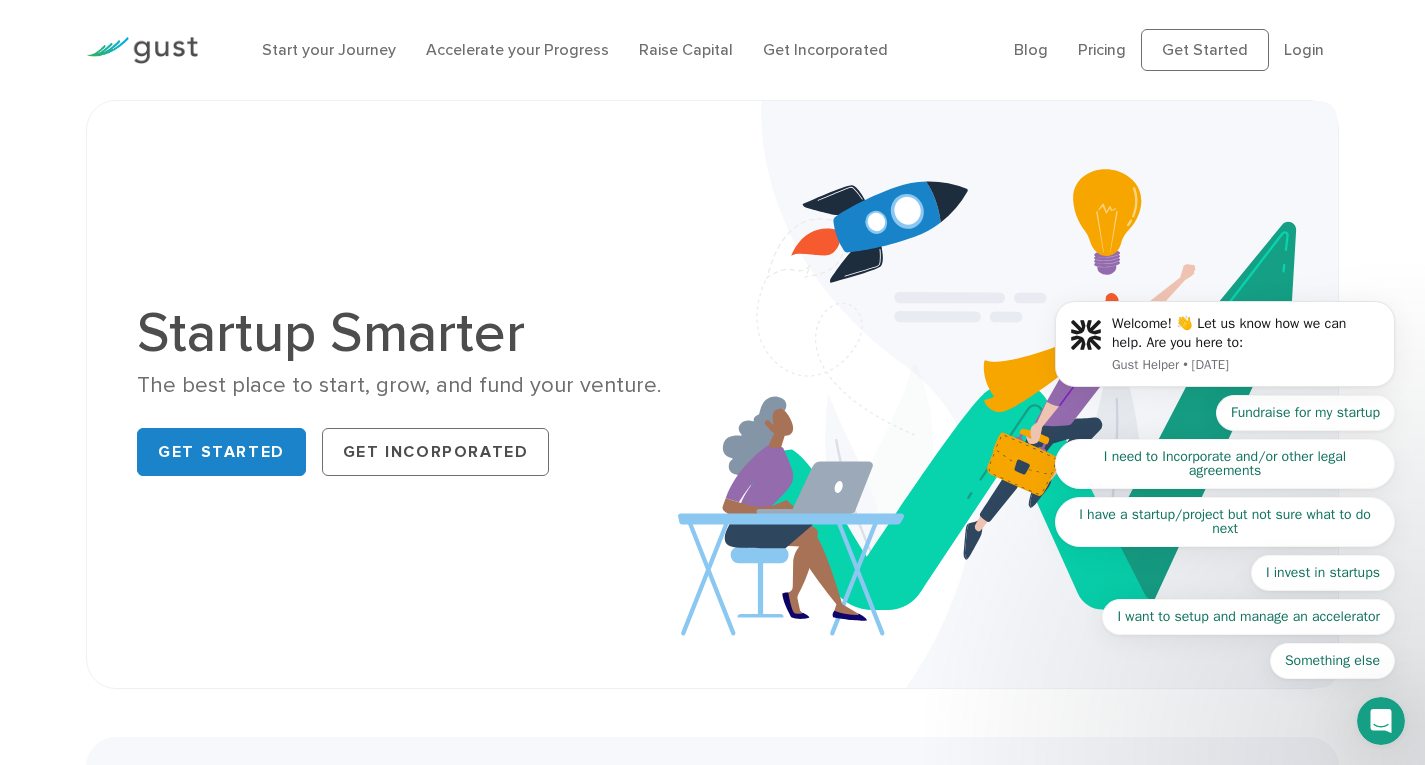 click on "Welcome! 👋 Let us know how we can help. Are you here to: Gust Helper • [DATE] Fundraise for my startup I need to Incorporate and/or other legal agreements I have a startup/project but not sure what to do next I invest in startups I want to setup and manage an accelerator Something else" at bounding box center (1225, 349) 